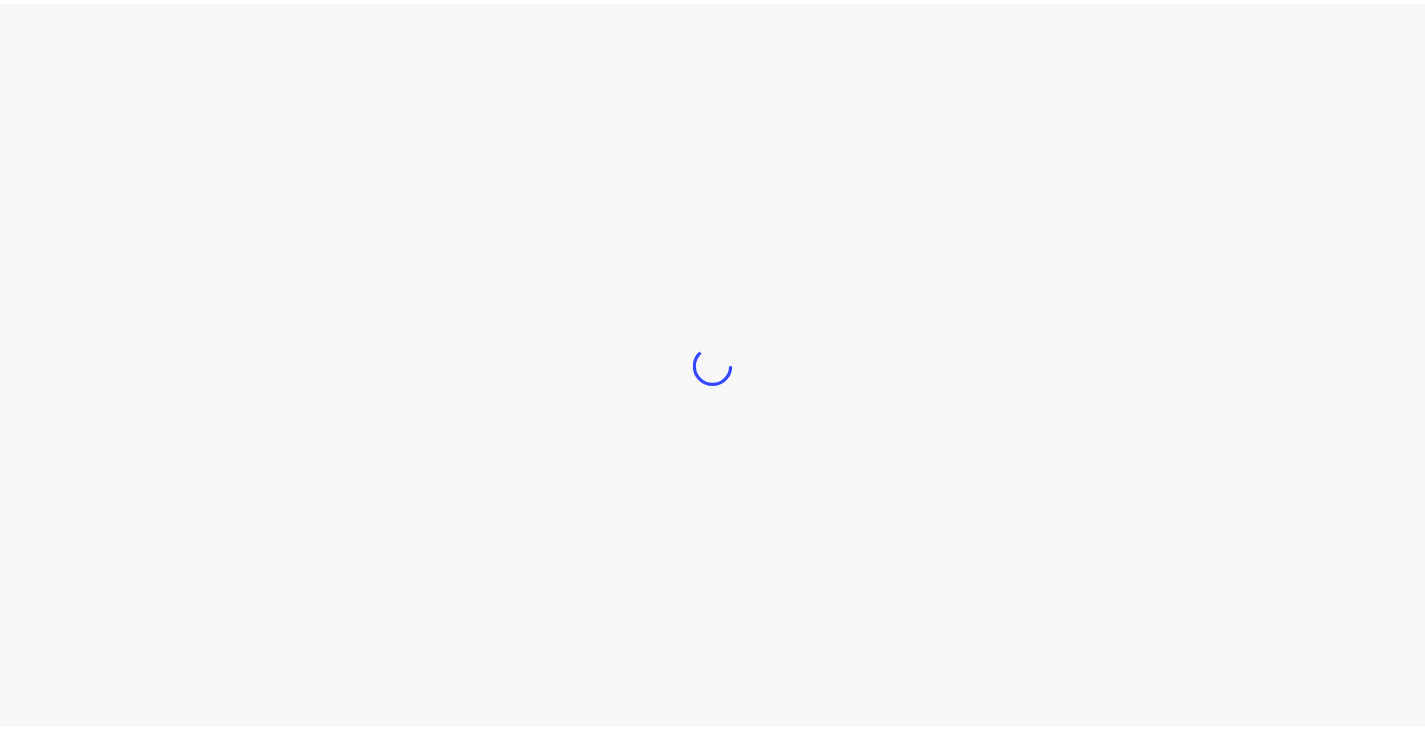 scroll, scrollTop: 0, scrollLeft: 0, axis: both 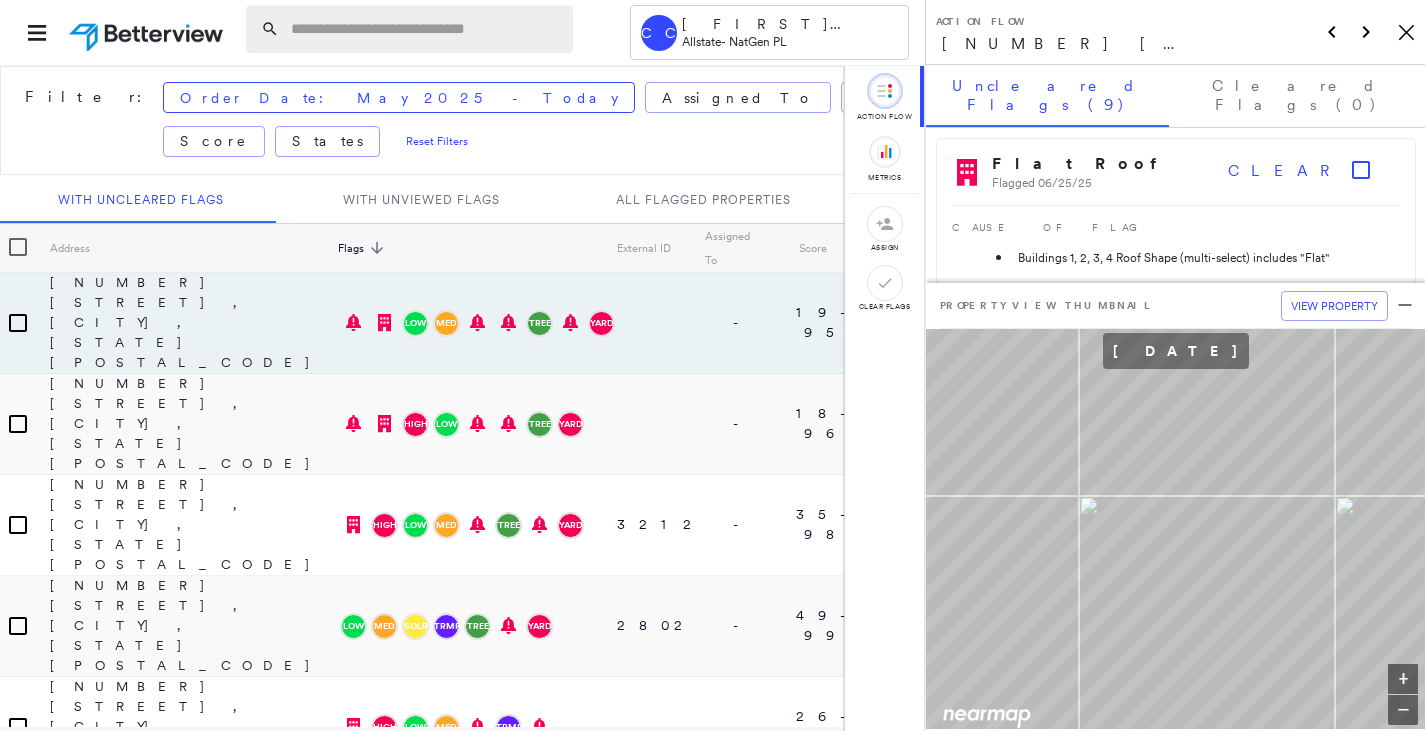 click at bounding box center (426, 29) 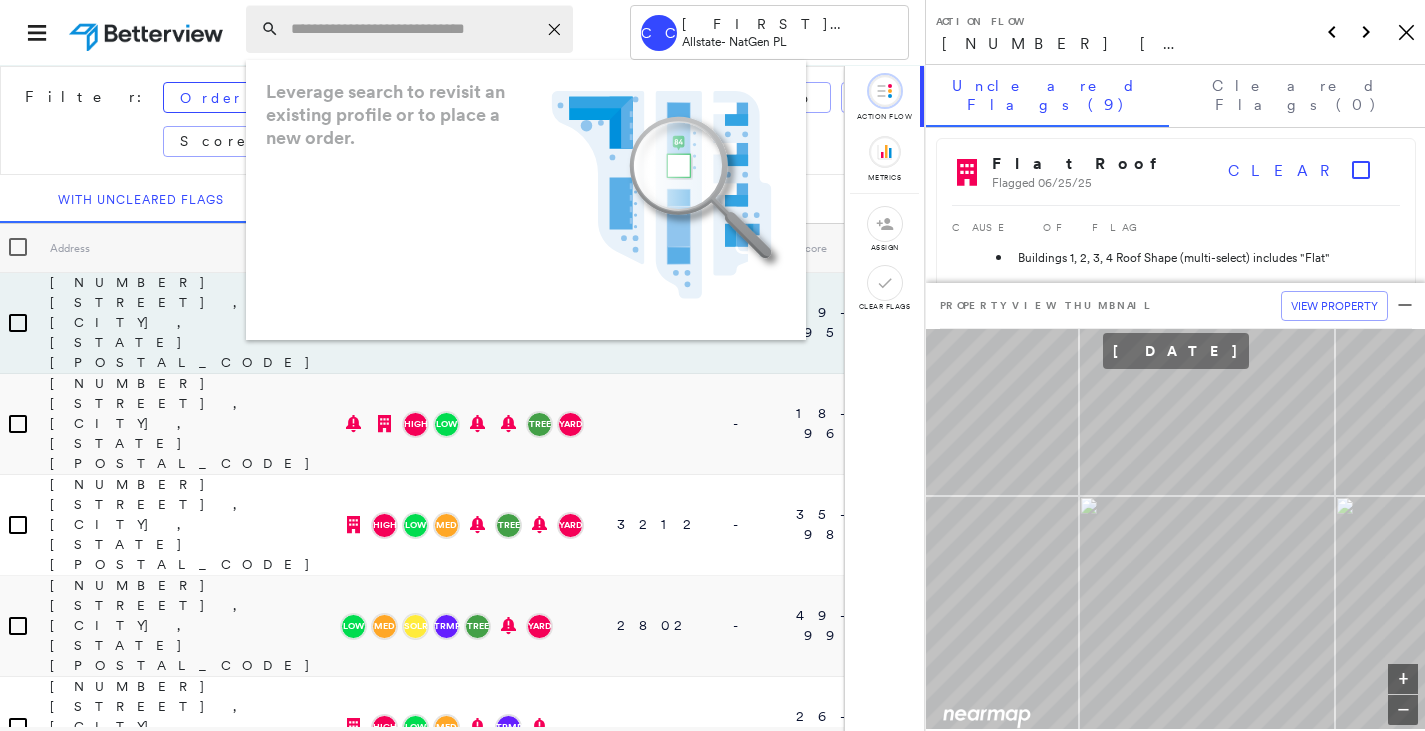 paste on "**********" 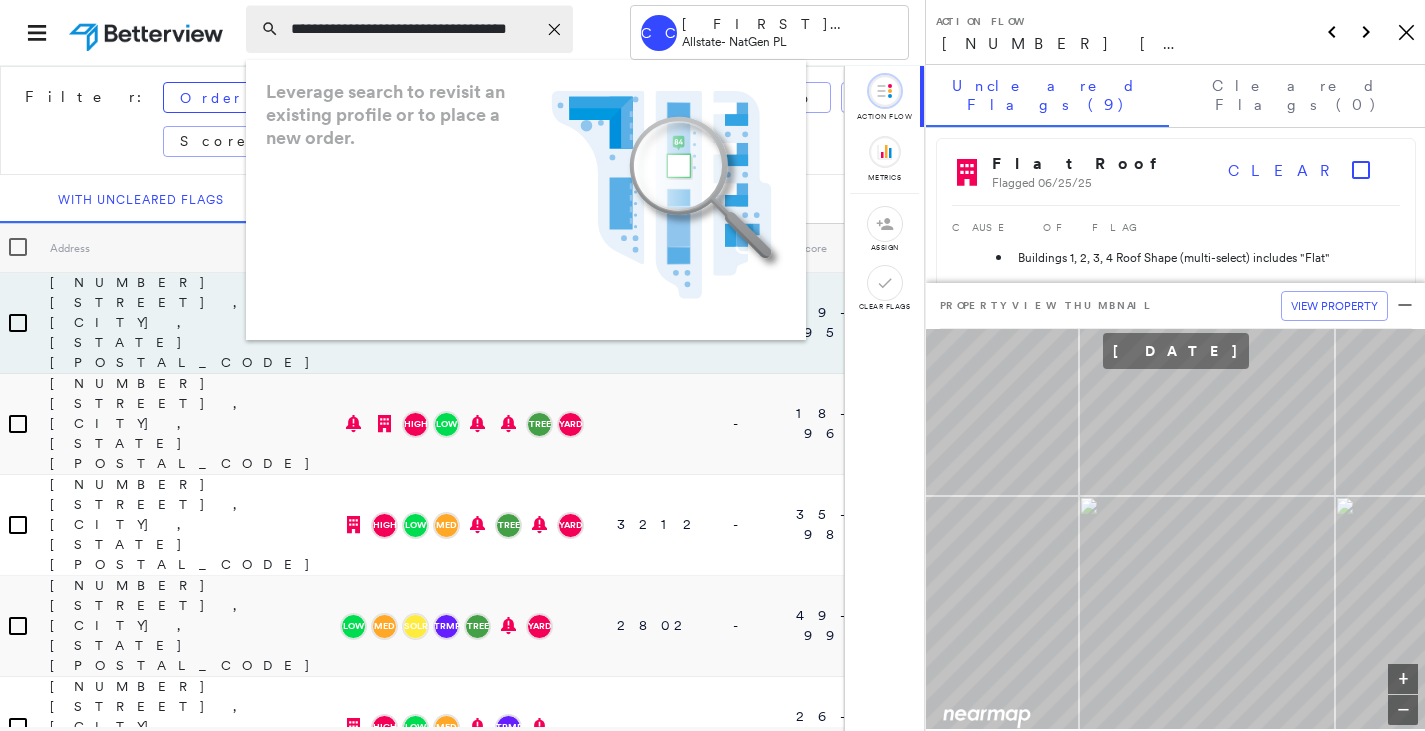 scroll, scrollTop: 0, scrollLeft: 27, axis: horizontal 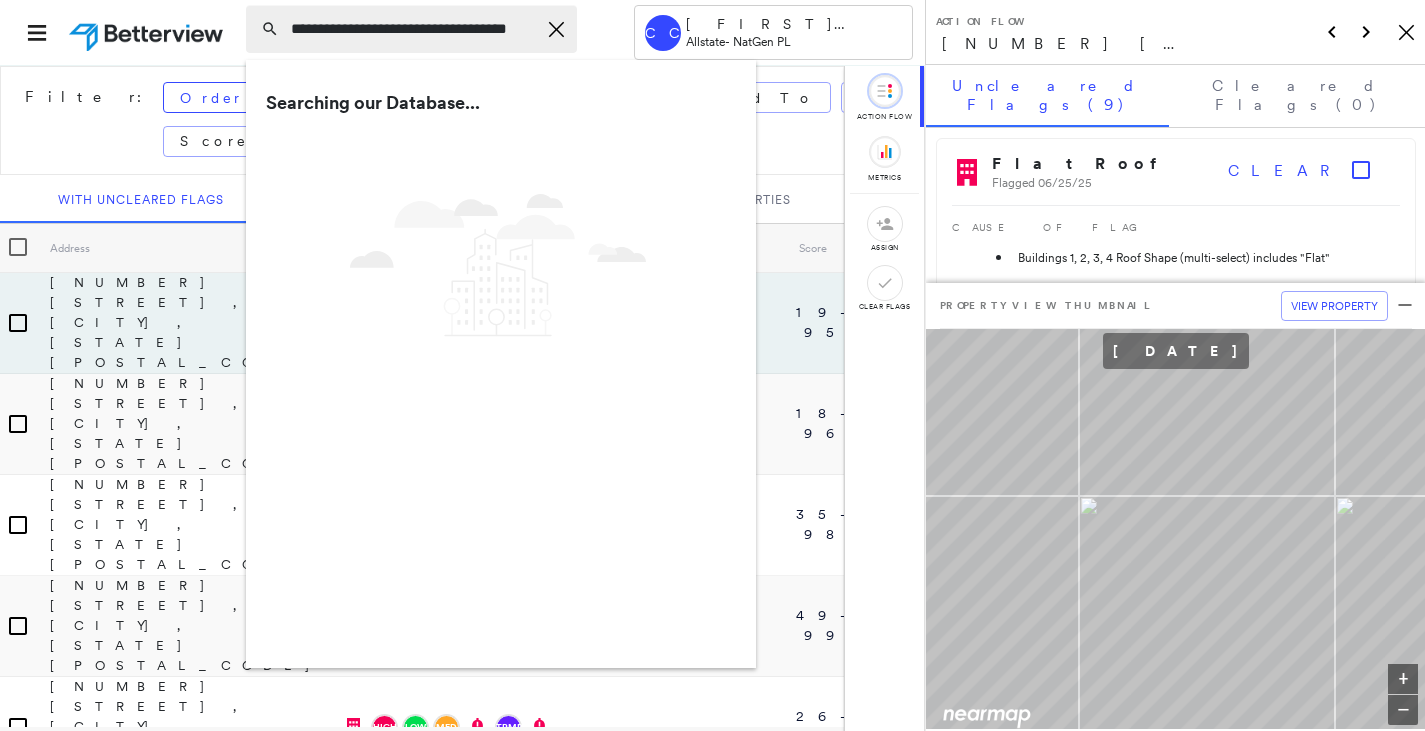 drag, startPoint x: 396, startPoint y: 28, endPoint x: 406, endPoint y: 44, distance: 18.867962 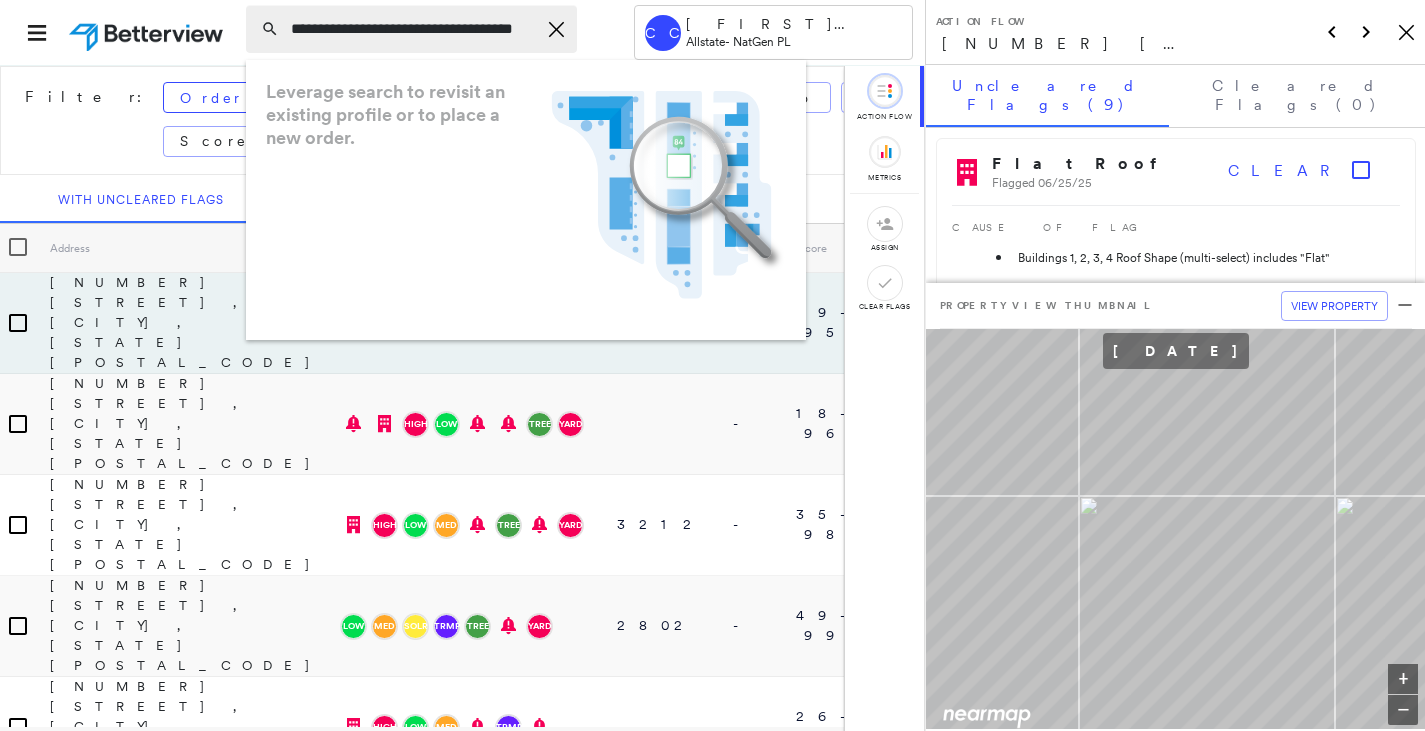 type on "**********" 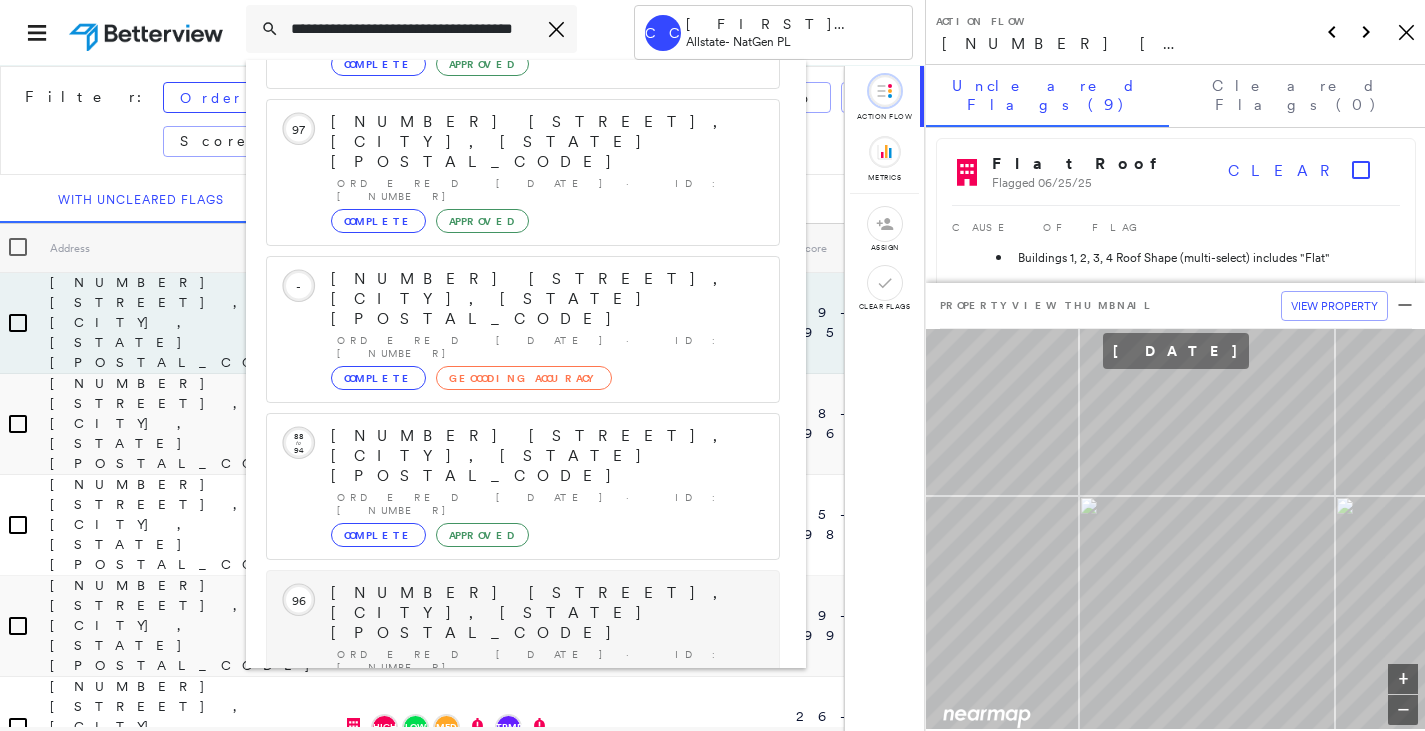 scroll, scrollTop: 213, scrollLeft: 0, axis: vertical 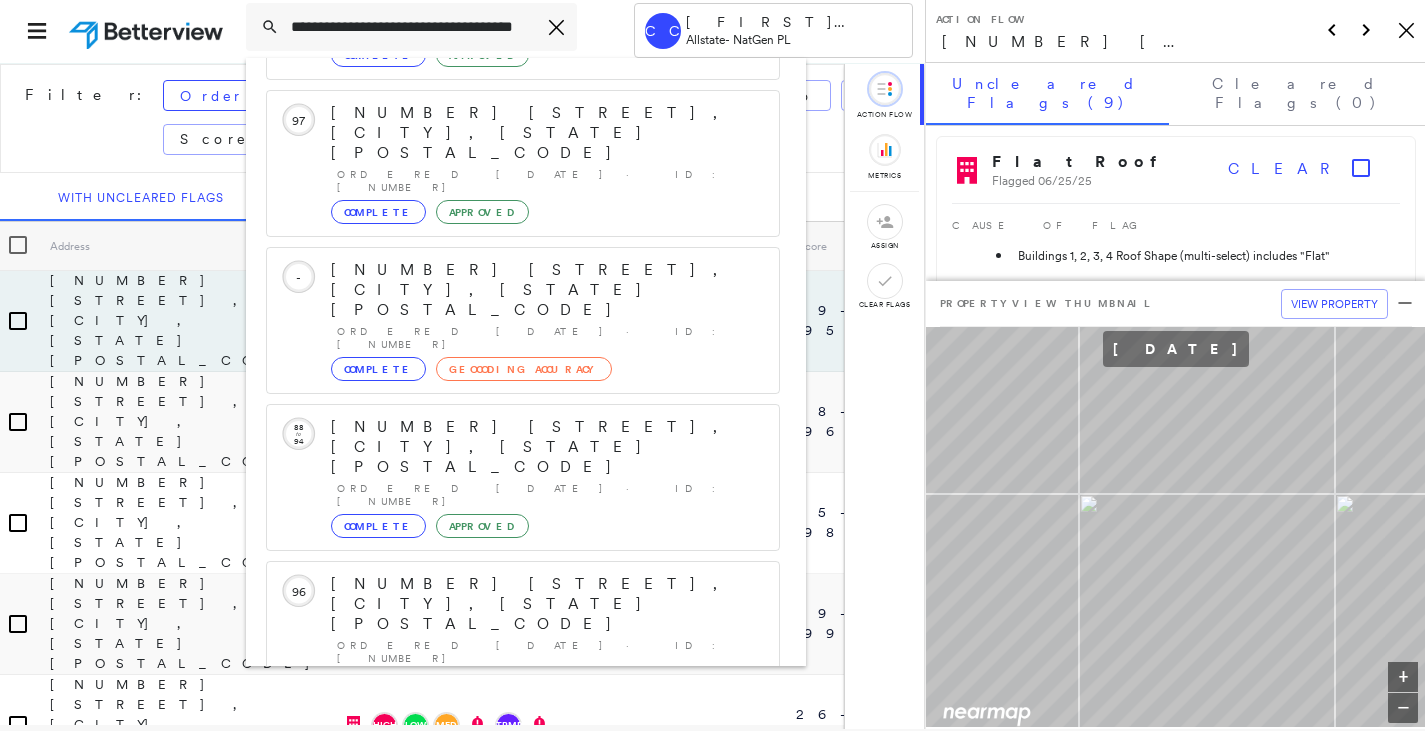 click 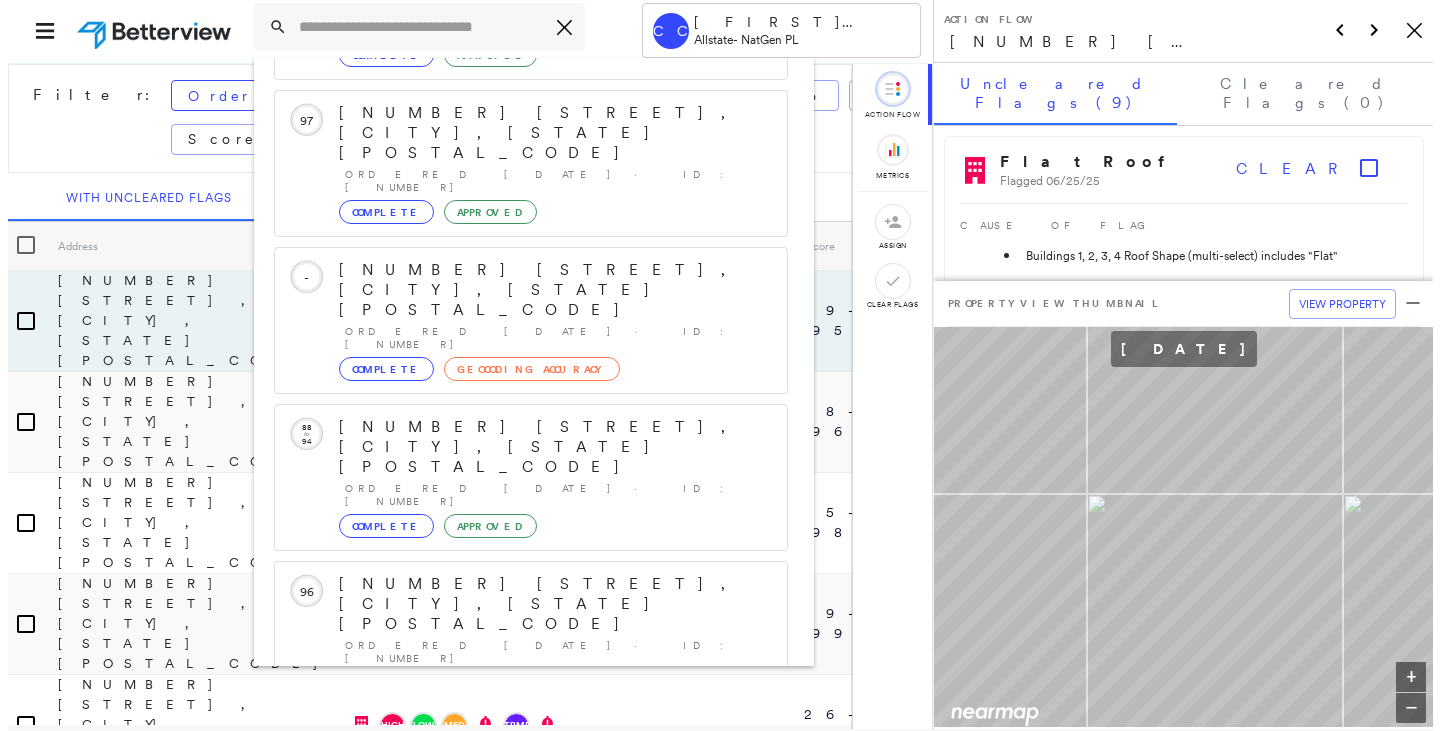 scroll, scrollTop: 0, scrollLeft: 0, axis: both 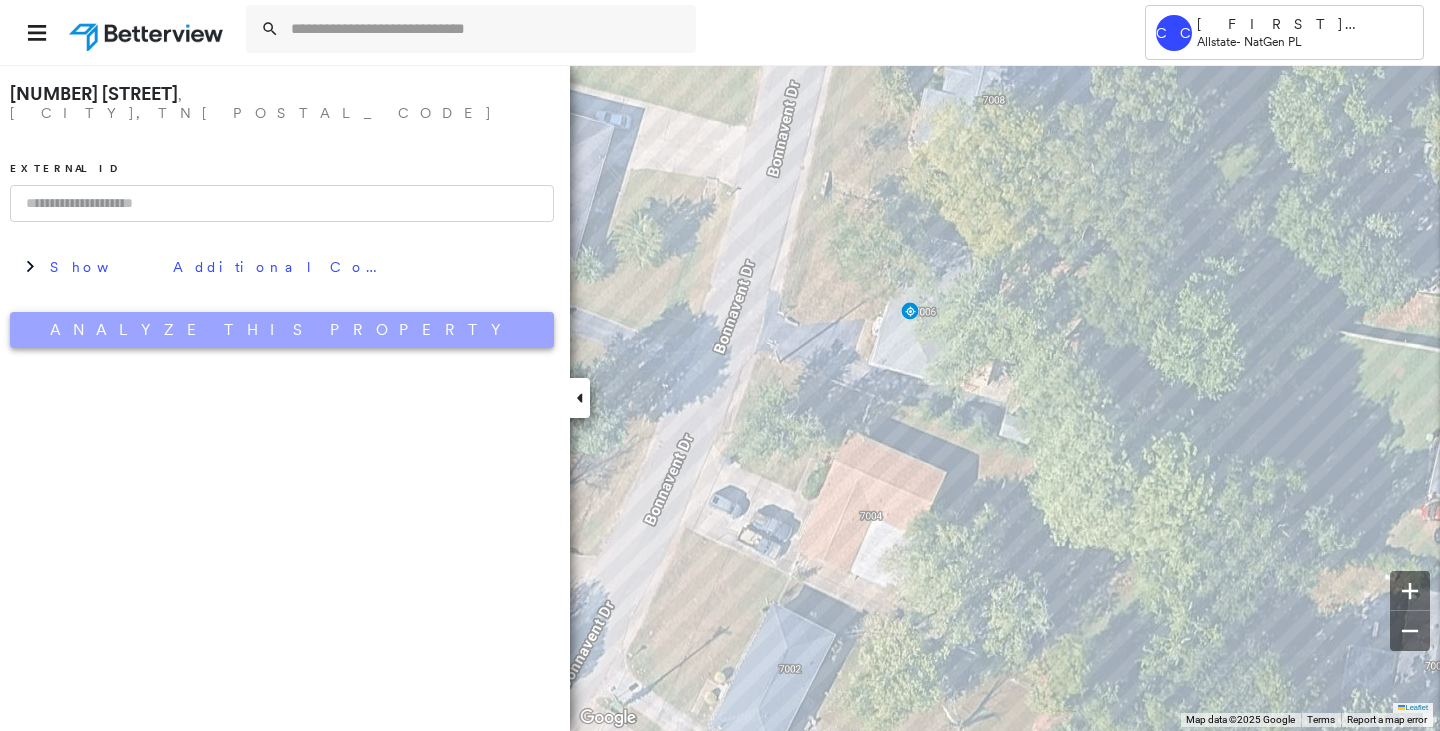 click on "Analyze This Property" at bounding box center (282, 330) 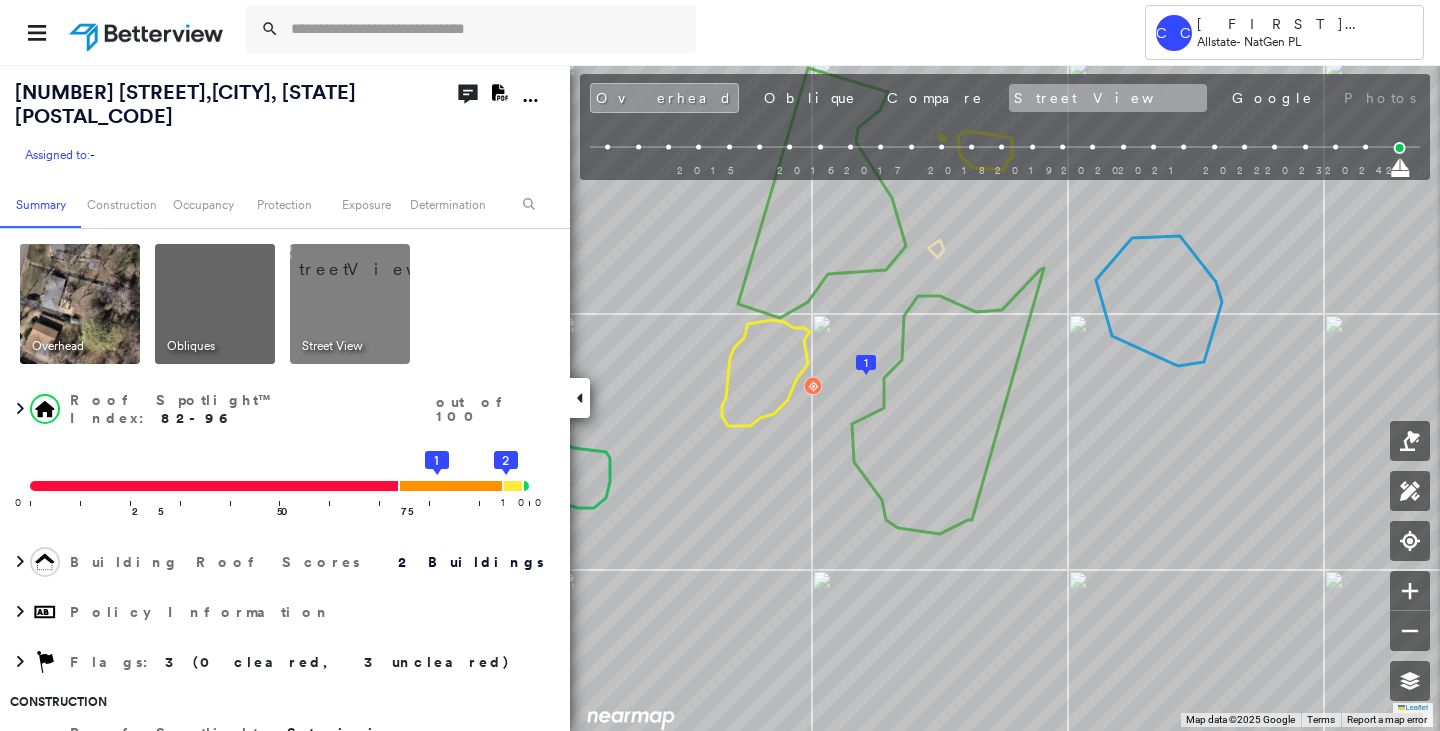 click on "Street View" at bounding box center (1108, 98) 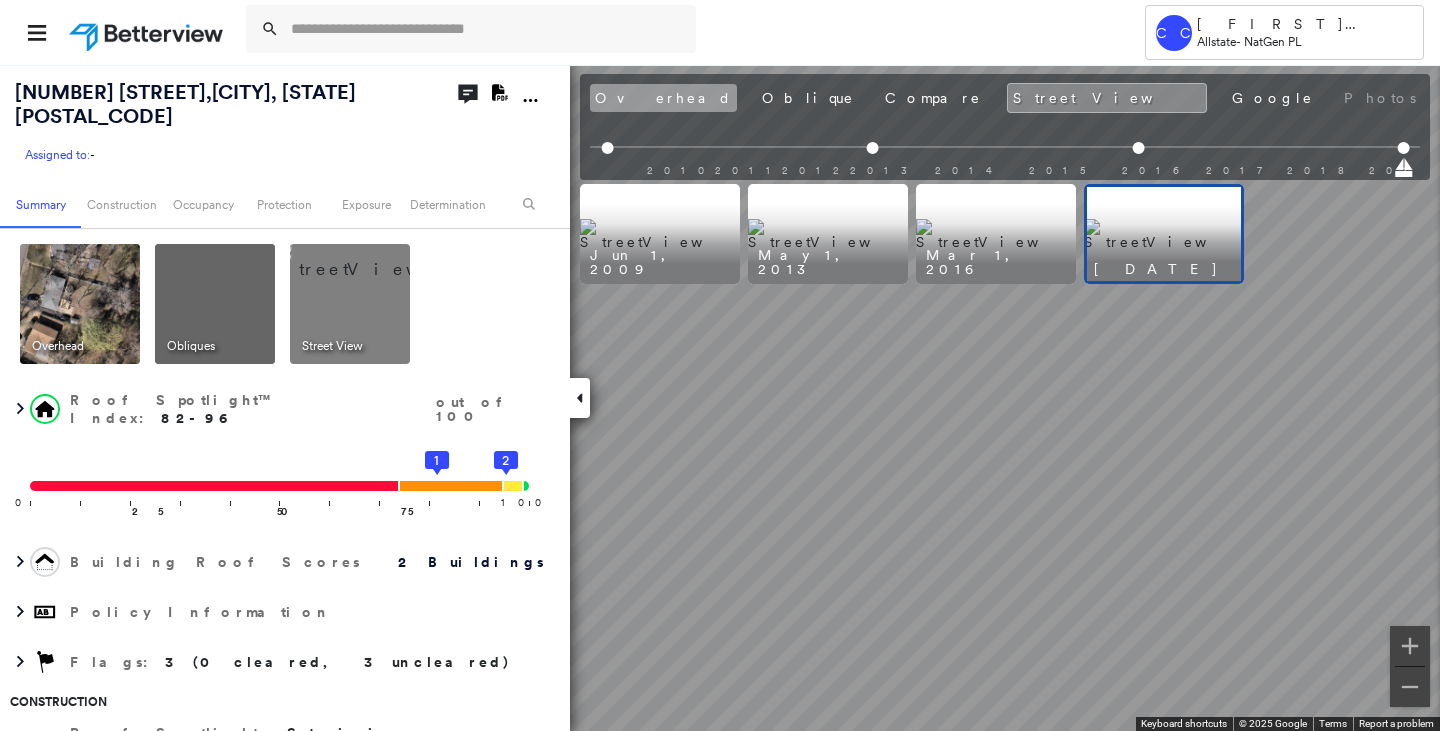 click on "Overhead" at bounding box center (663, 98) 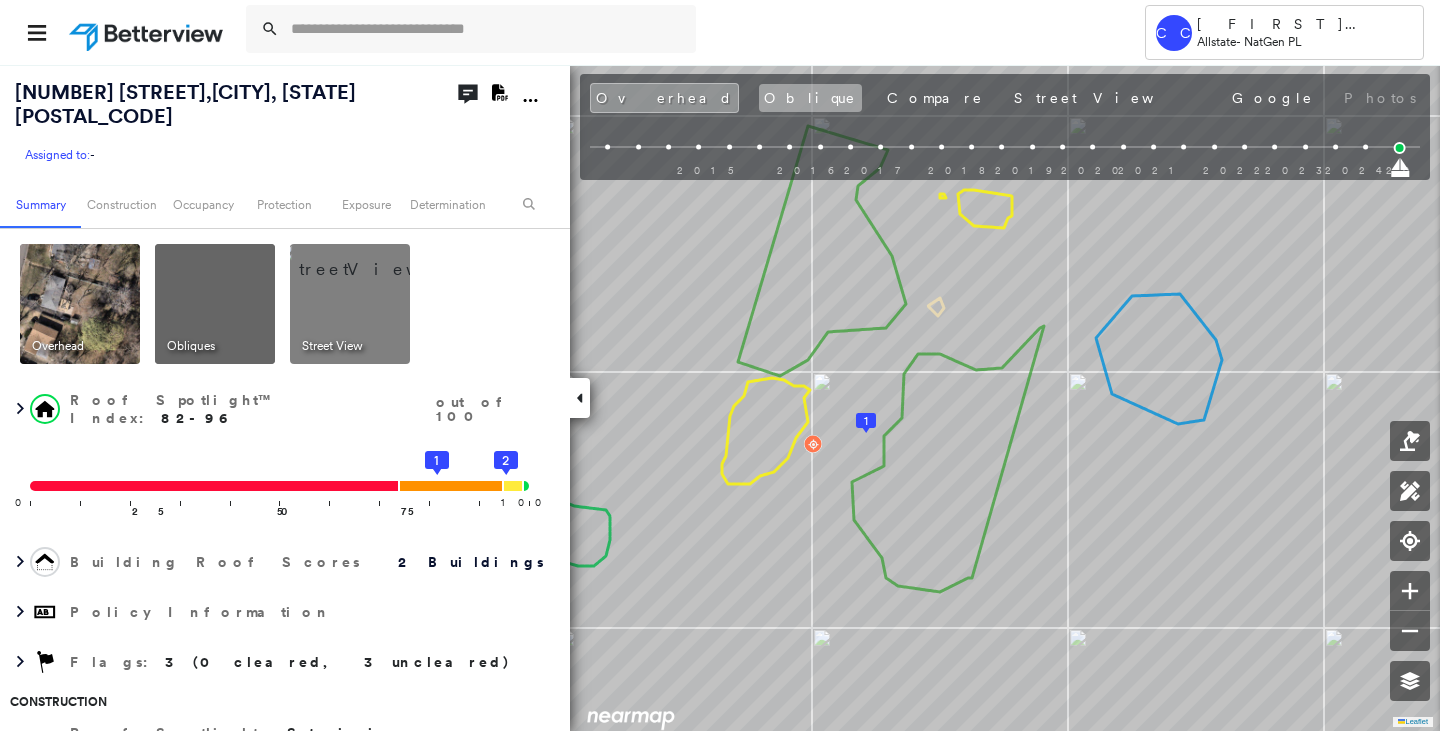 click on "Oblique" at bounding box center [810, 98] 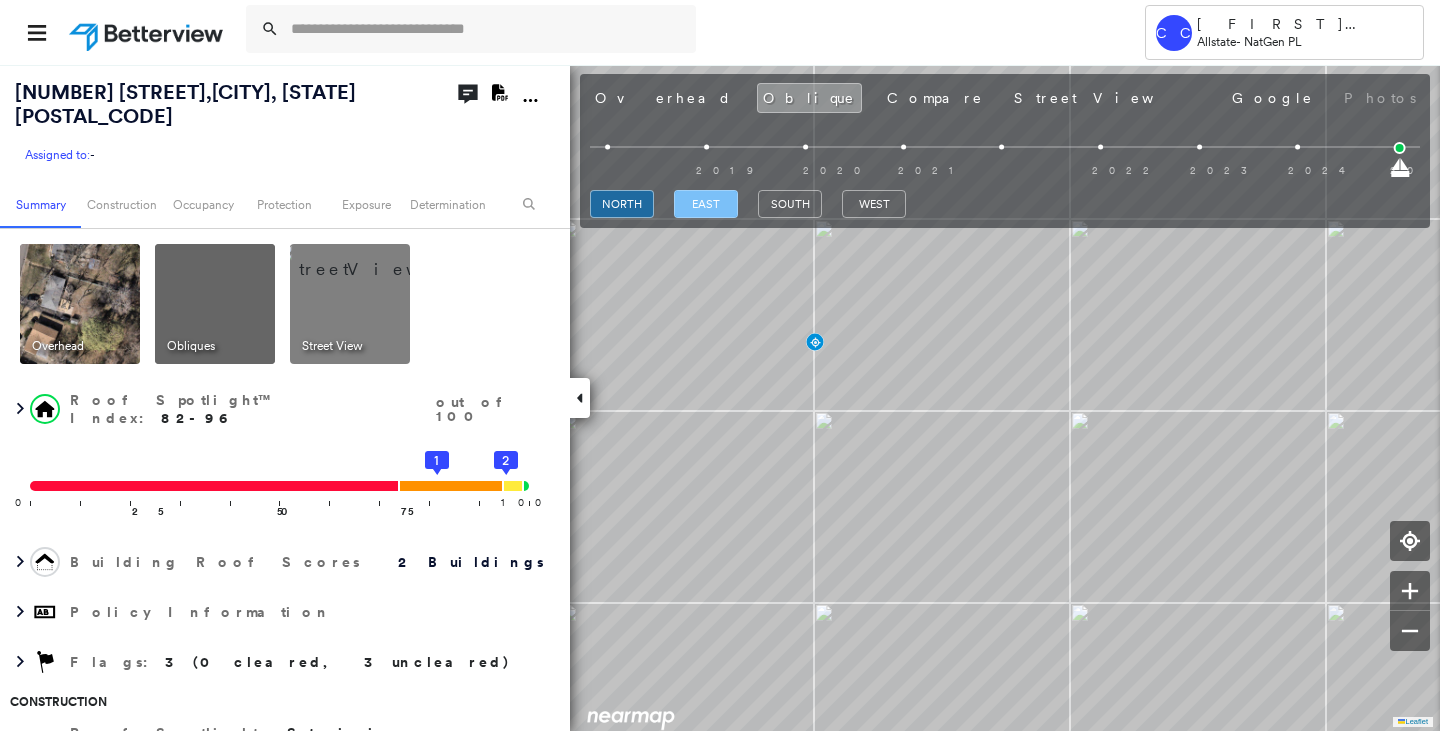 click on "east" at bounding box center [706, 204] 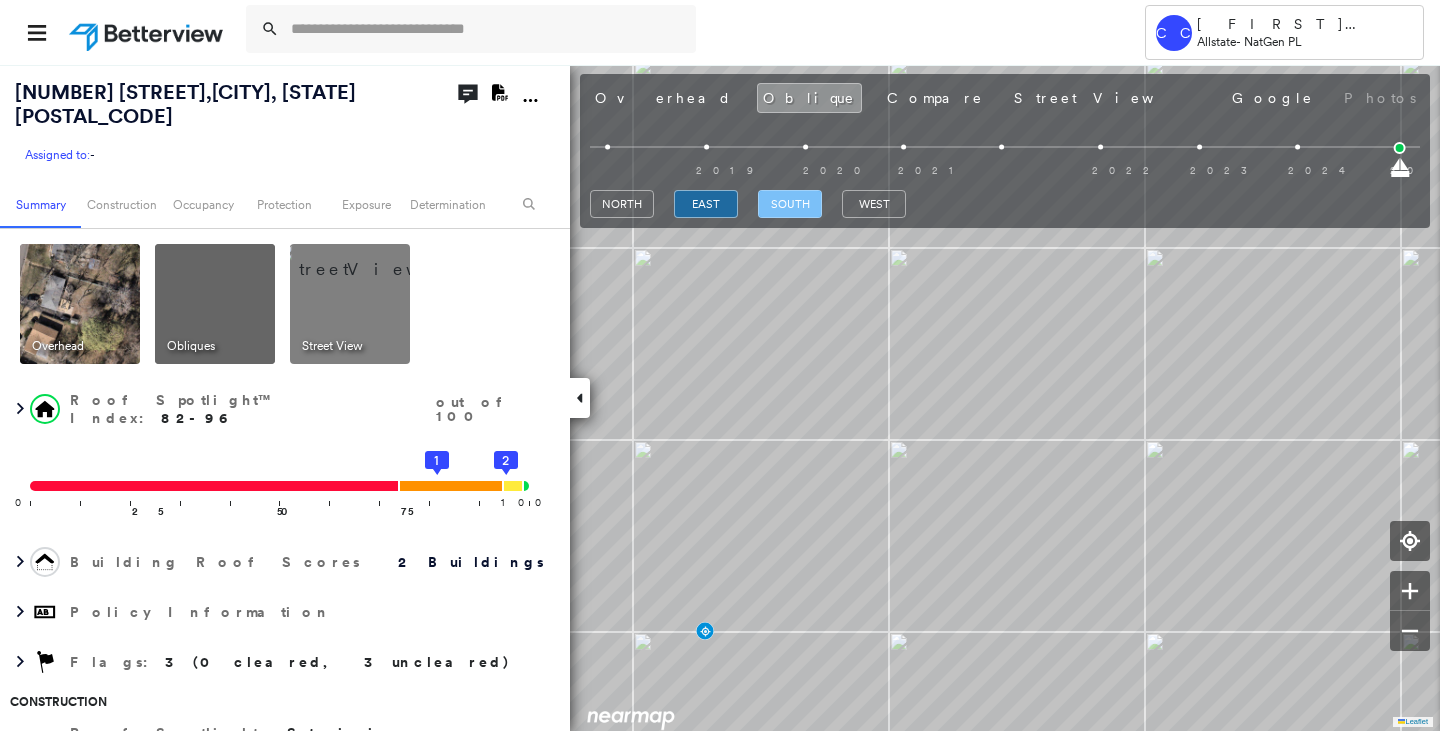 click on "south" at bounding box center [790, 204] 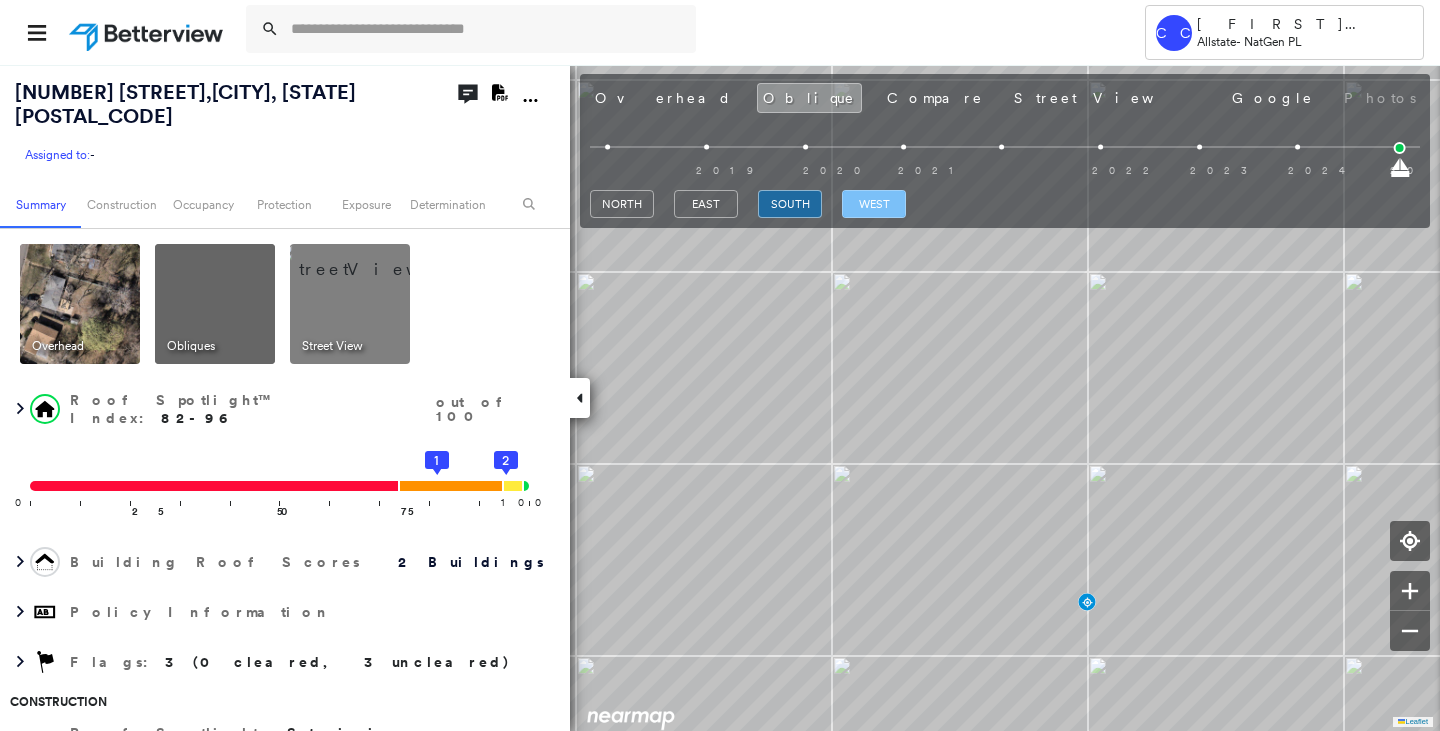 click on "west" at bounding box center [874, 204] 